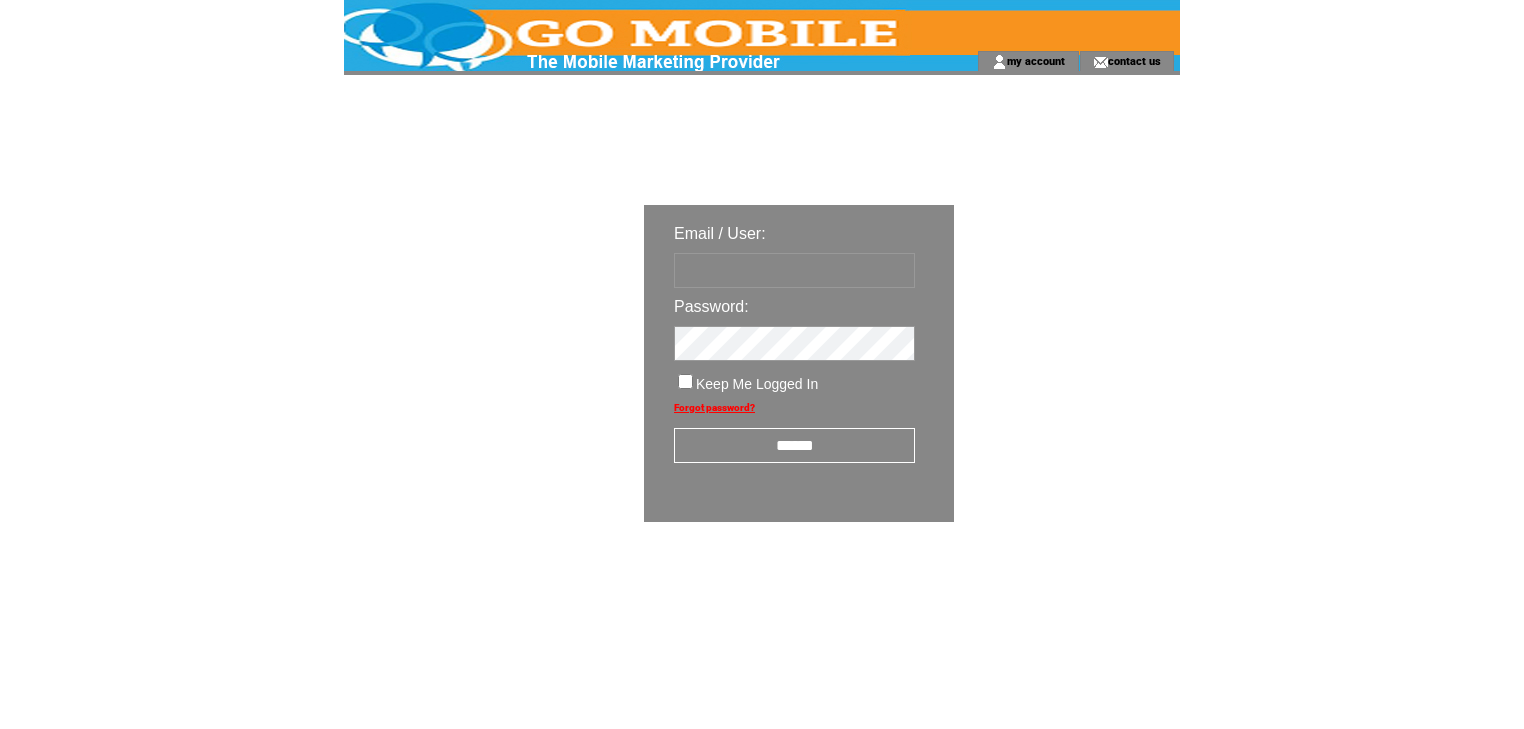 scroll, scrollTop: 0, scrollLeft: 0, axis: both 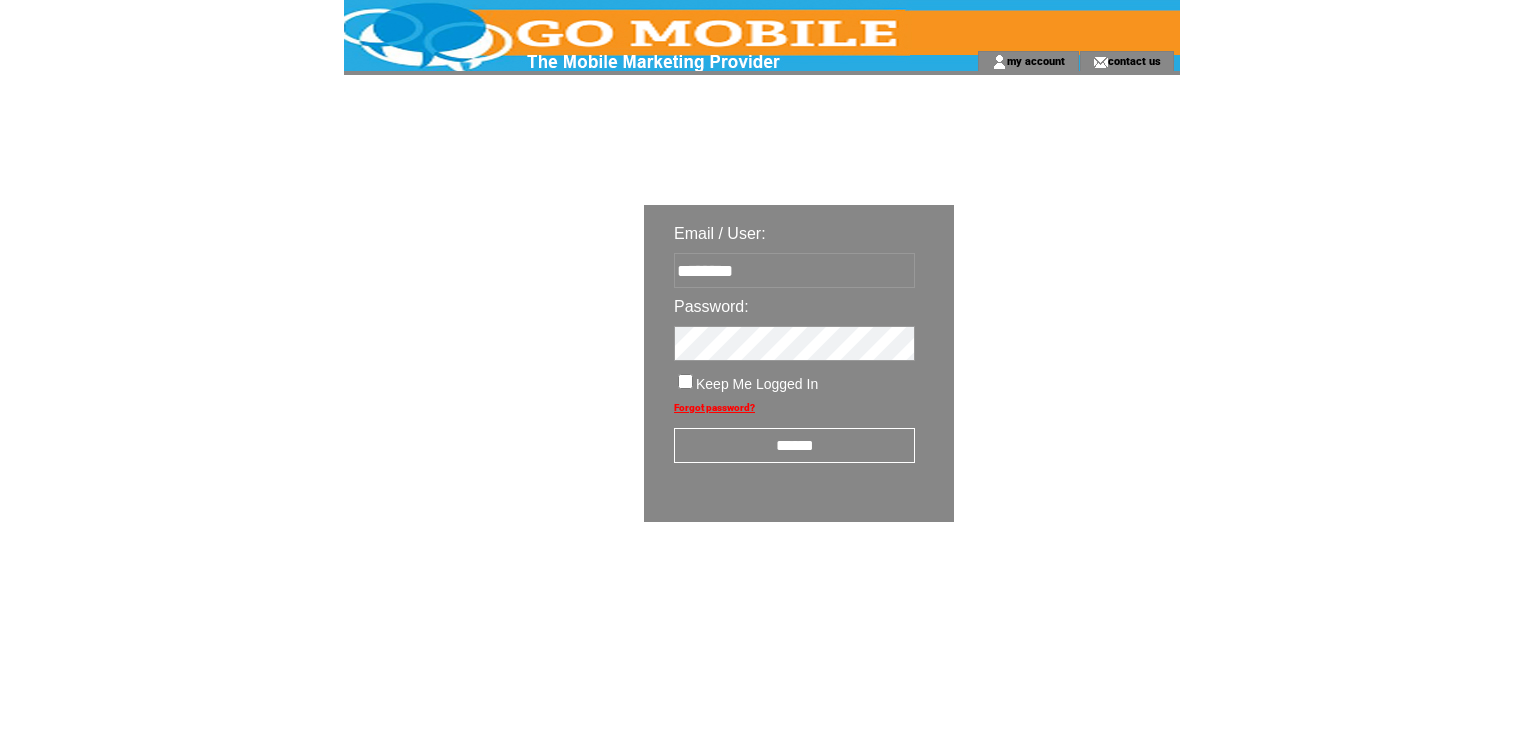 click on "******" at bounding box center [794, 445] 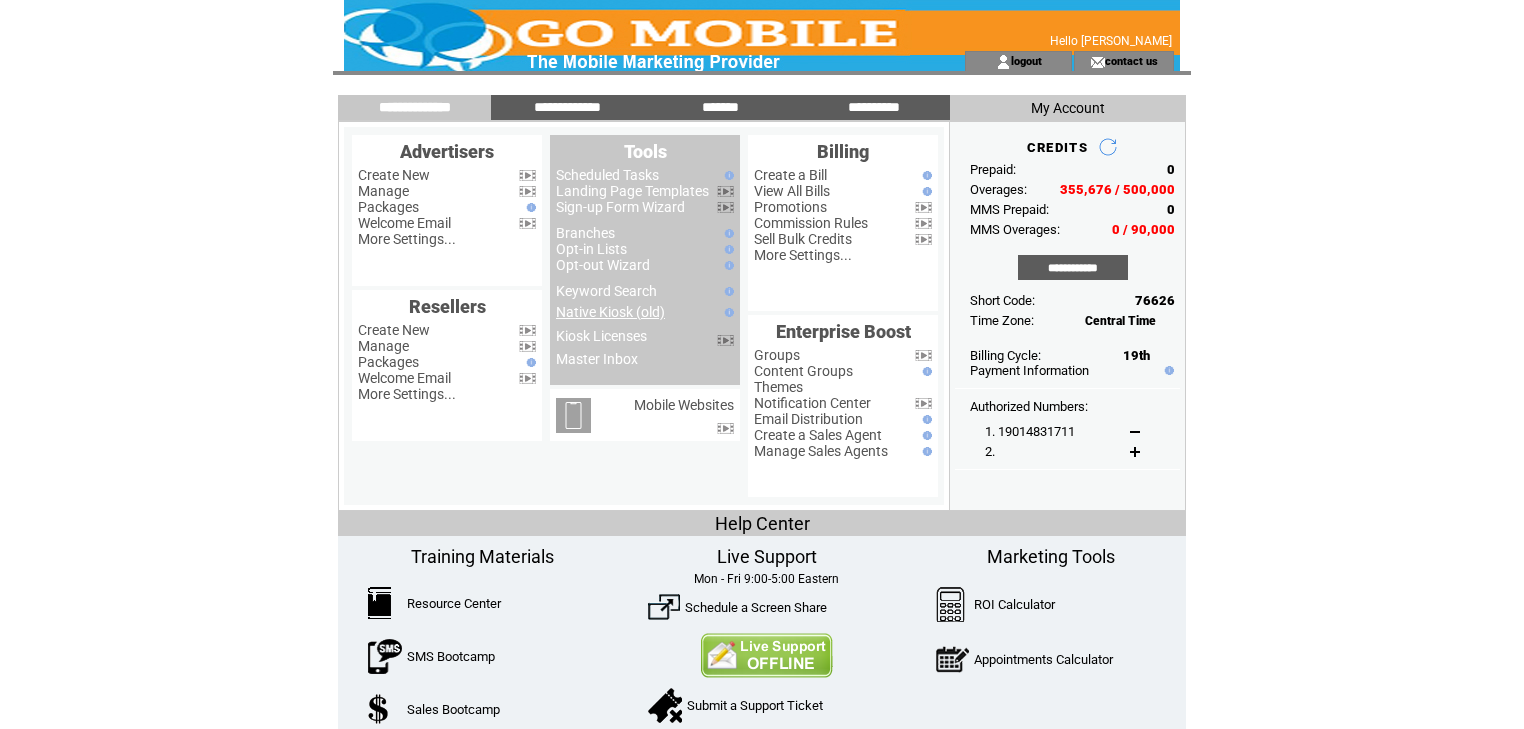scroll, scrollTop: 0, scrollLeft: 0, axis: both 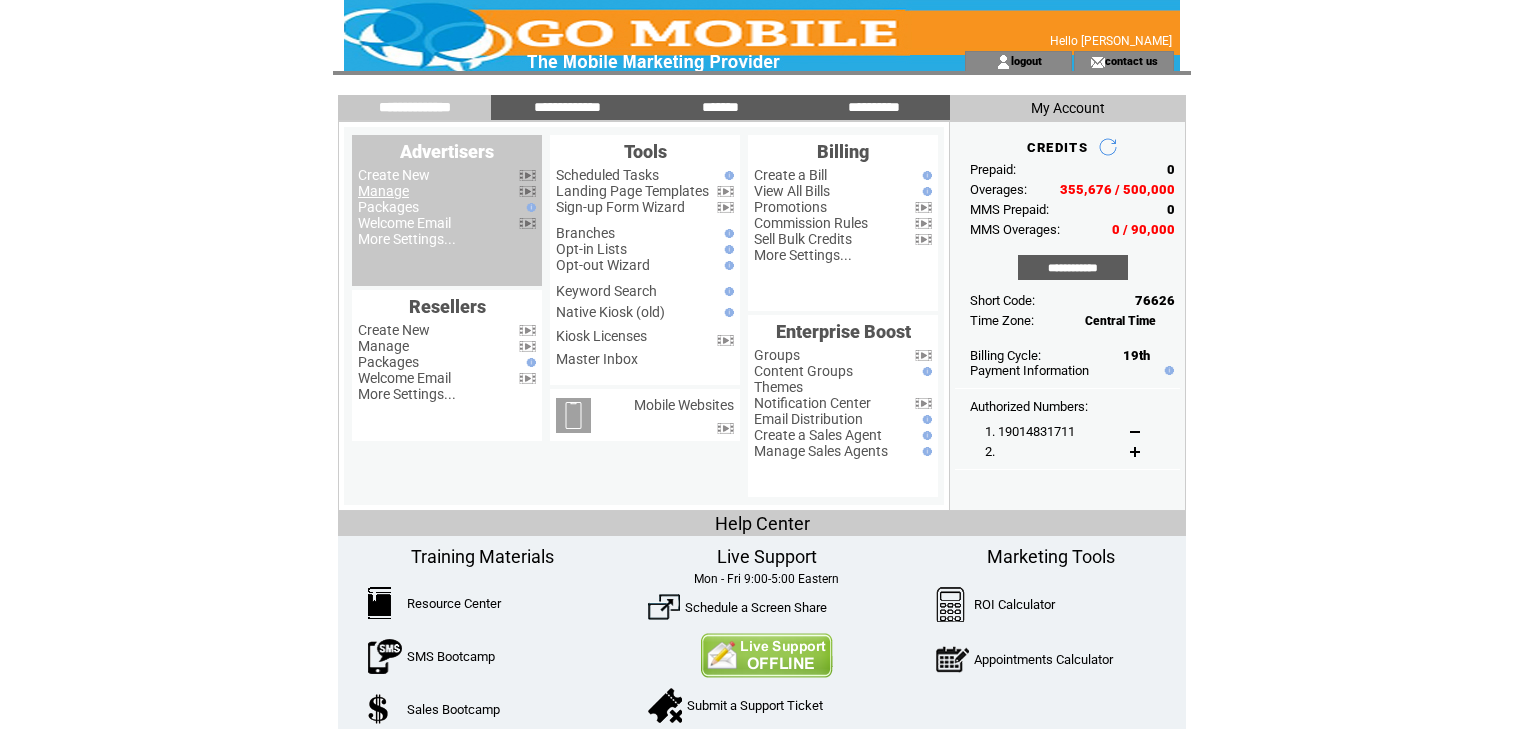 click on "Manage" at bounding box center (383, 191) 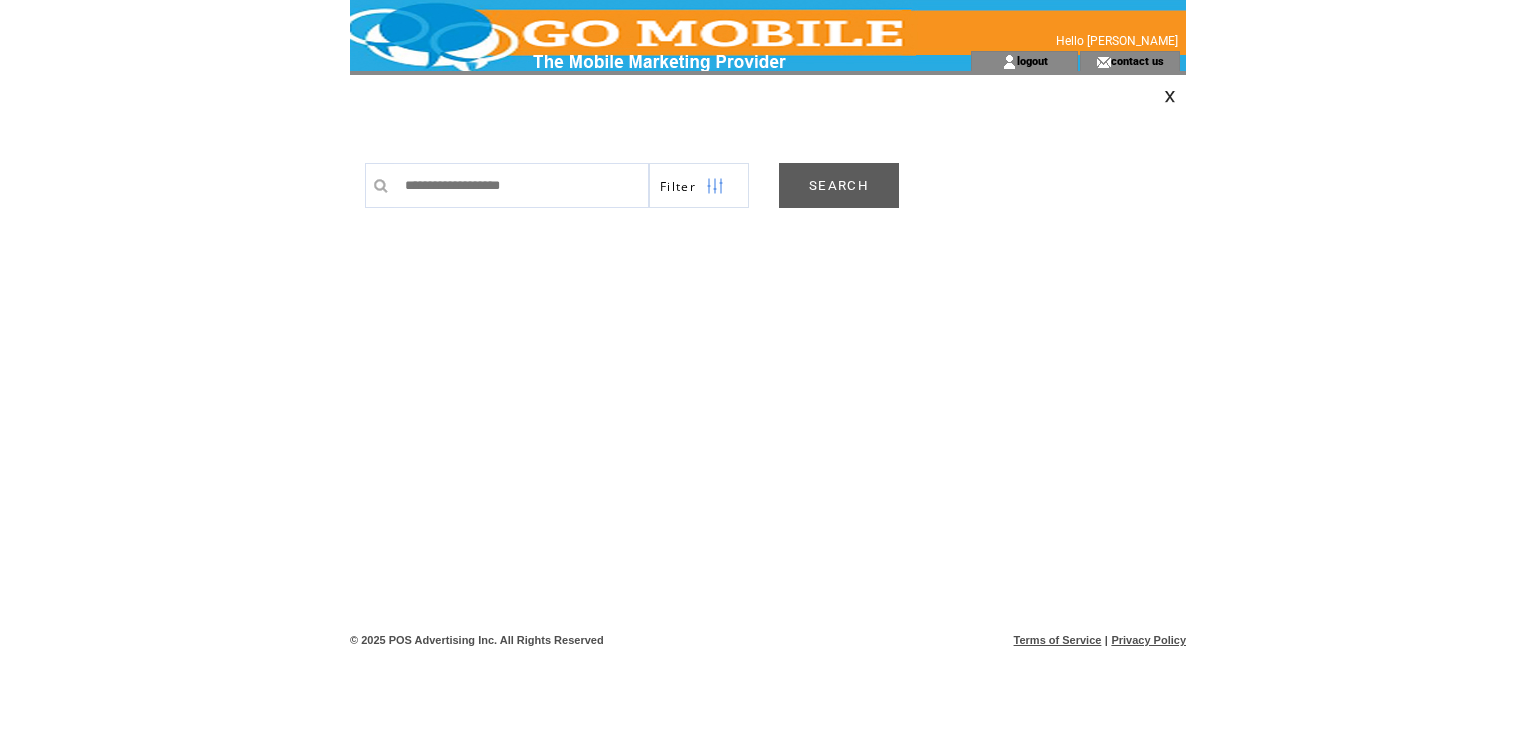 scroll, scrollTop: 0, scrollLeft: 0, axis: both 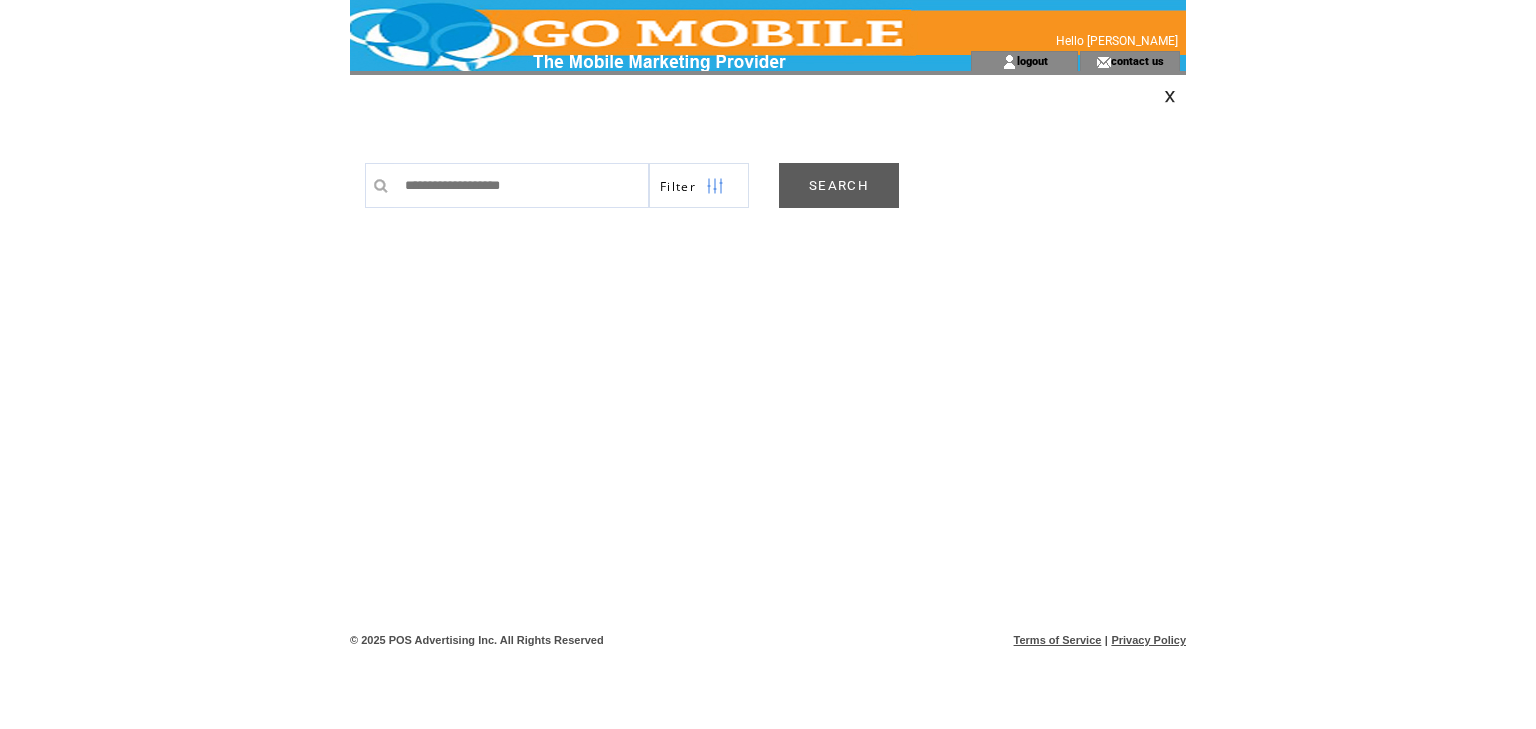 click on "SEARCH" at bounding box center (839, 185) 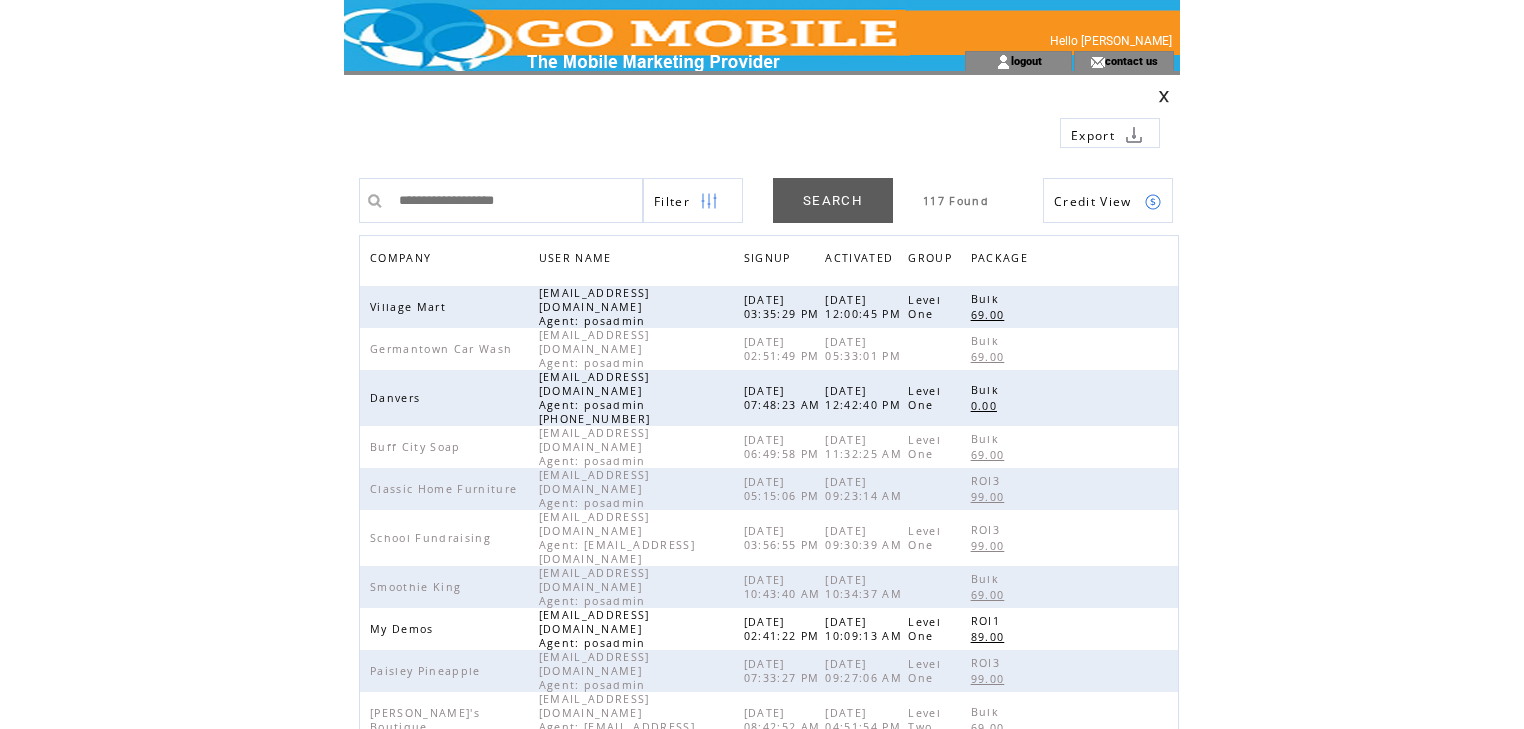 scroll, scrollTop: 0, scrollLeft: 0, axis: both 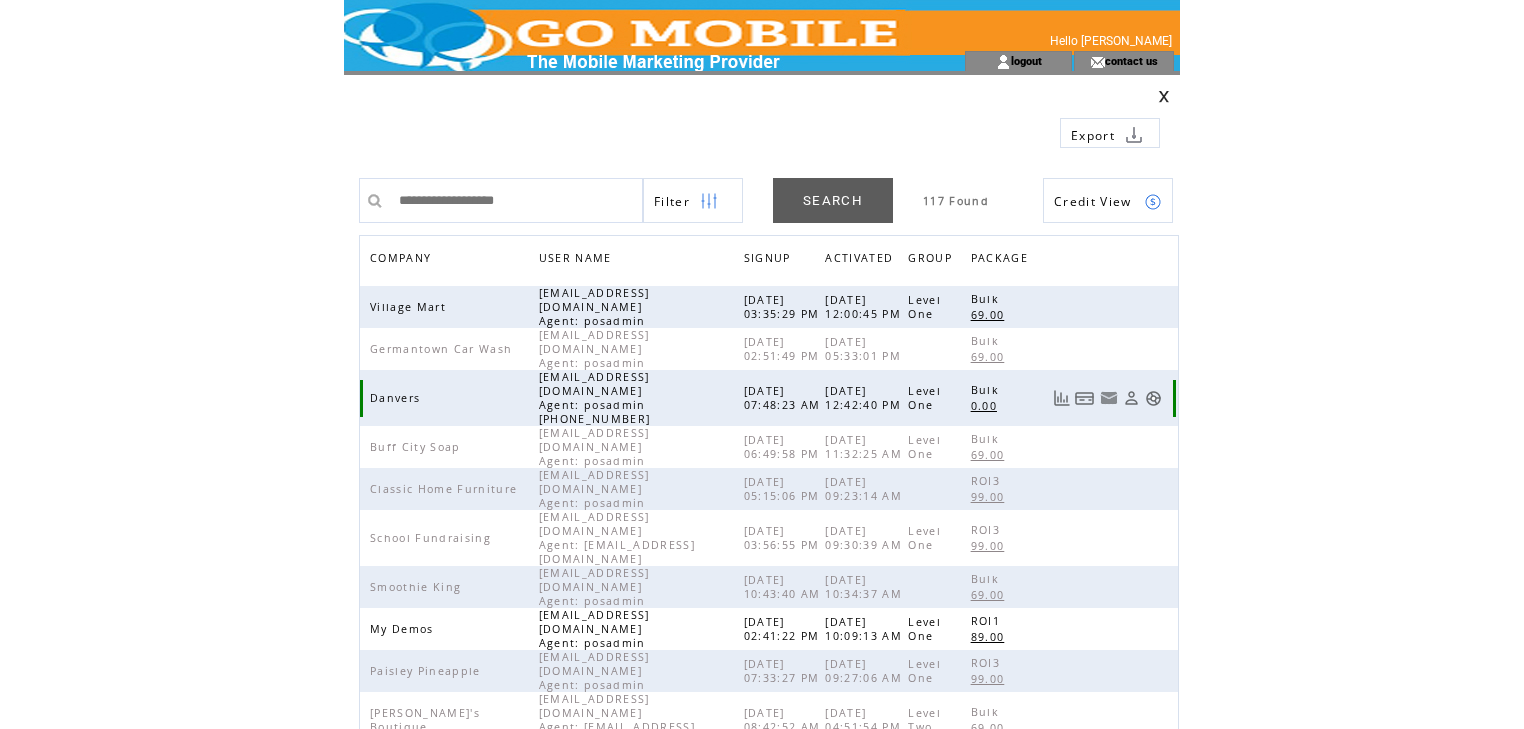 click at bounding box center [1153, 398] 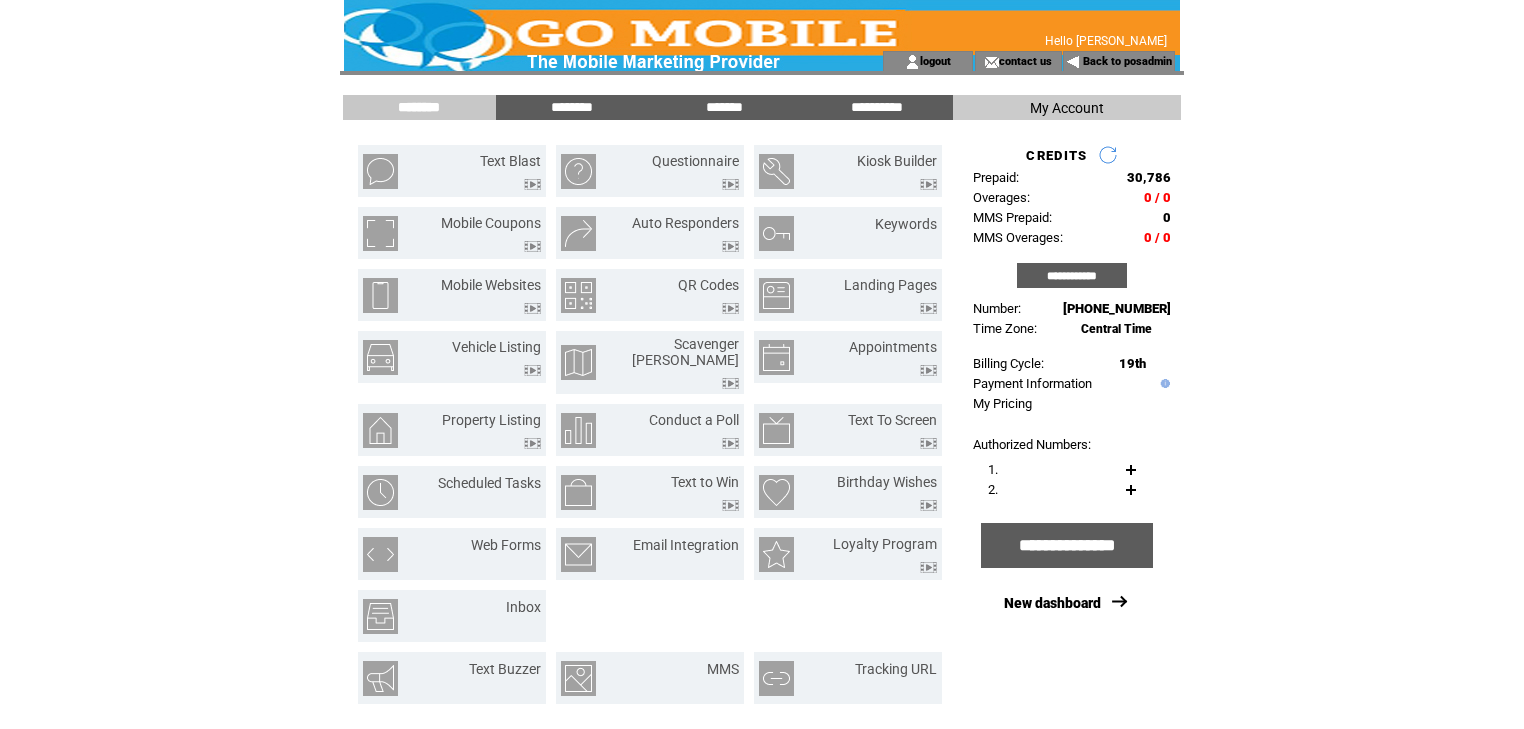 scroll, scrollTop: 0, scrollLeft: 0, axis: both 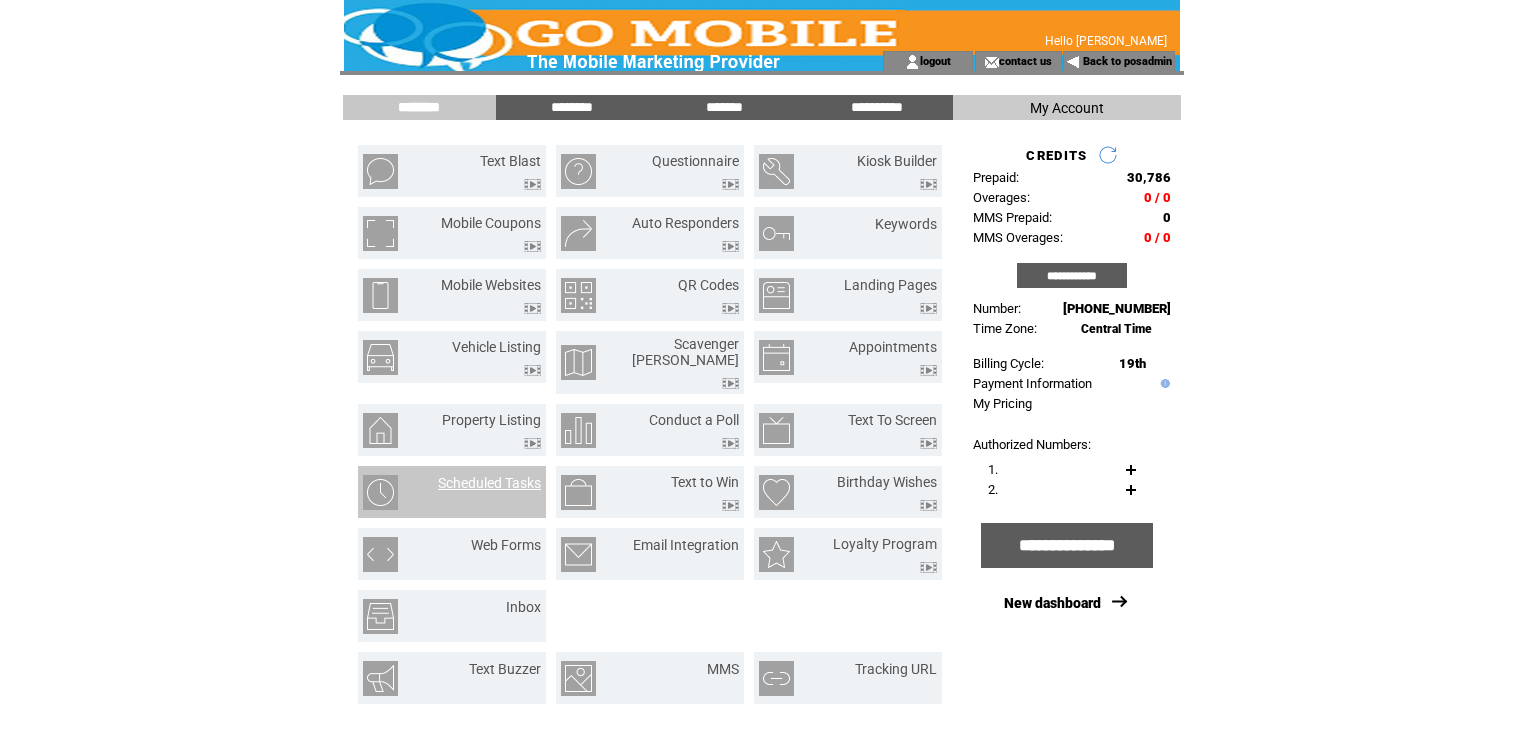 click on "Scheduled Tasks" at bounding box center [489, 483] 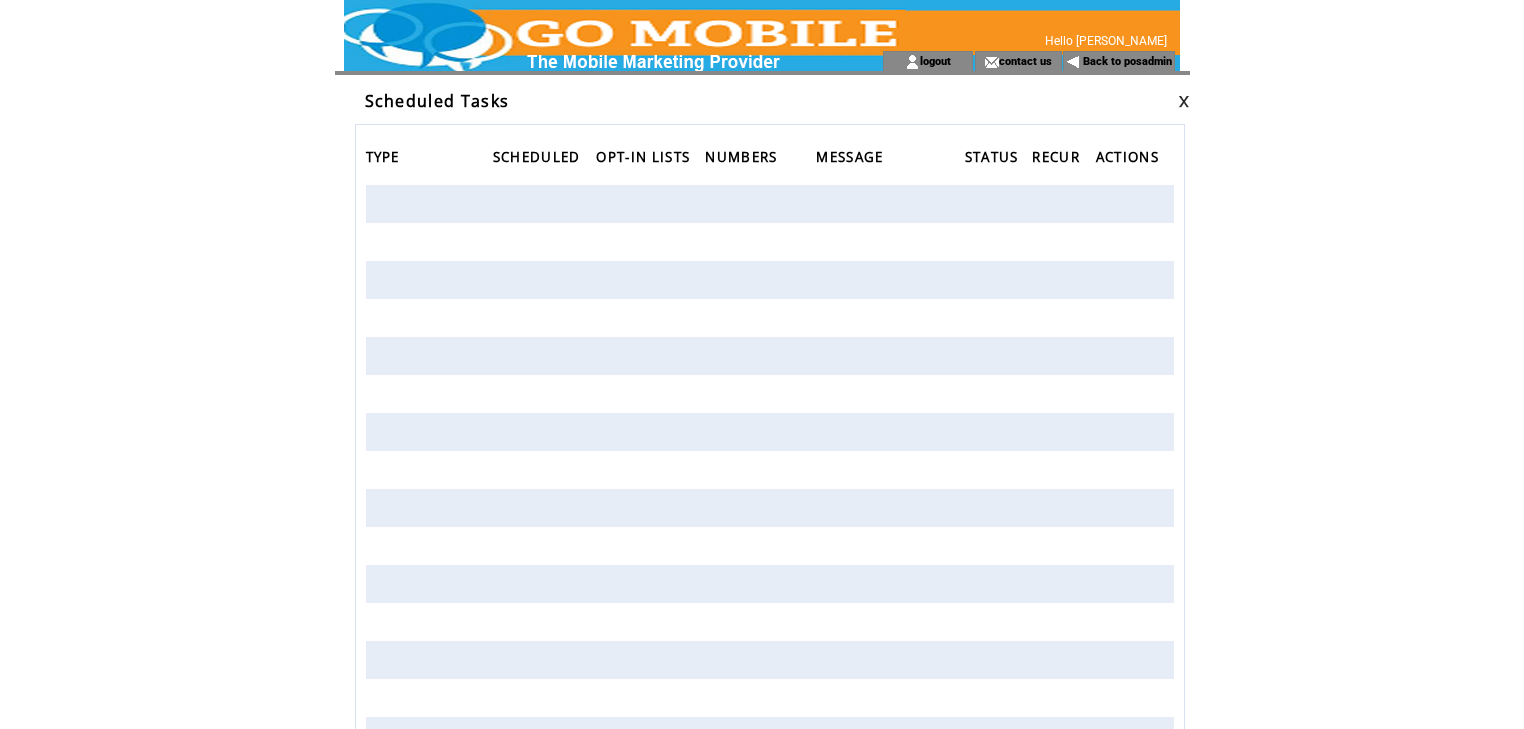 scroll, scrollTop: 0, scrollLeft: 0, axis: both 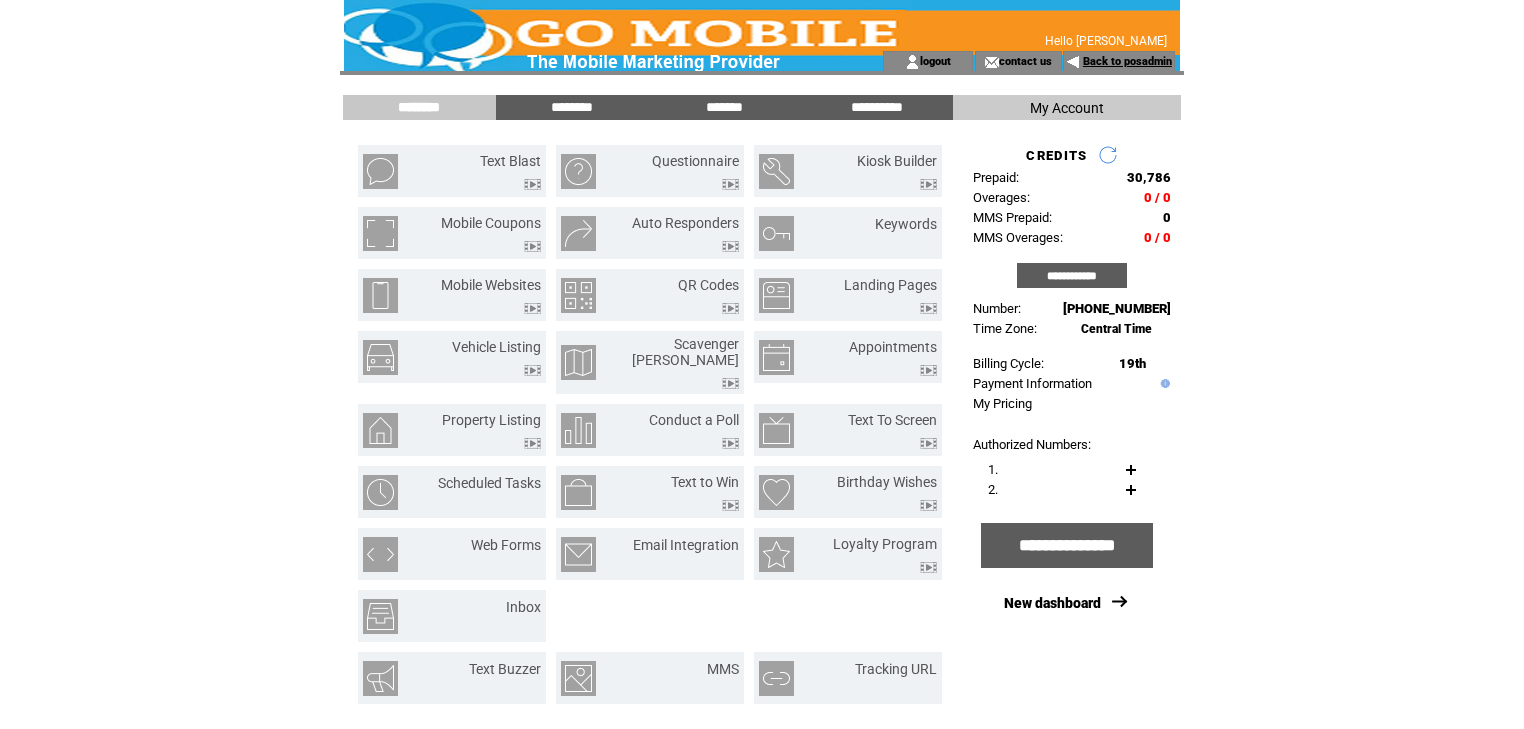 click on "Back to posadmin" at bounding box center (1127, 61) 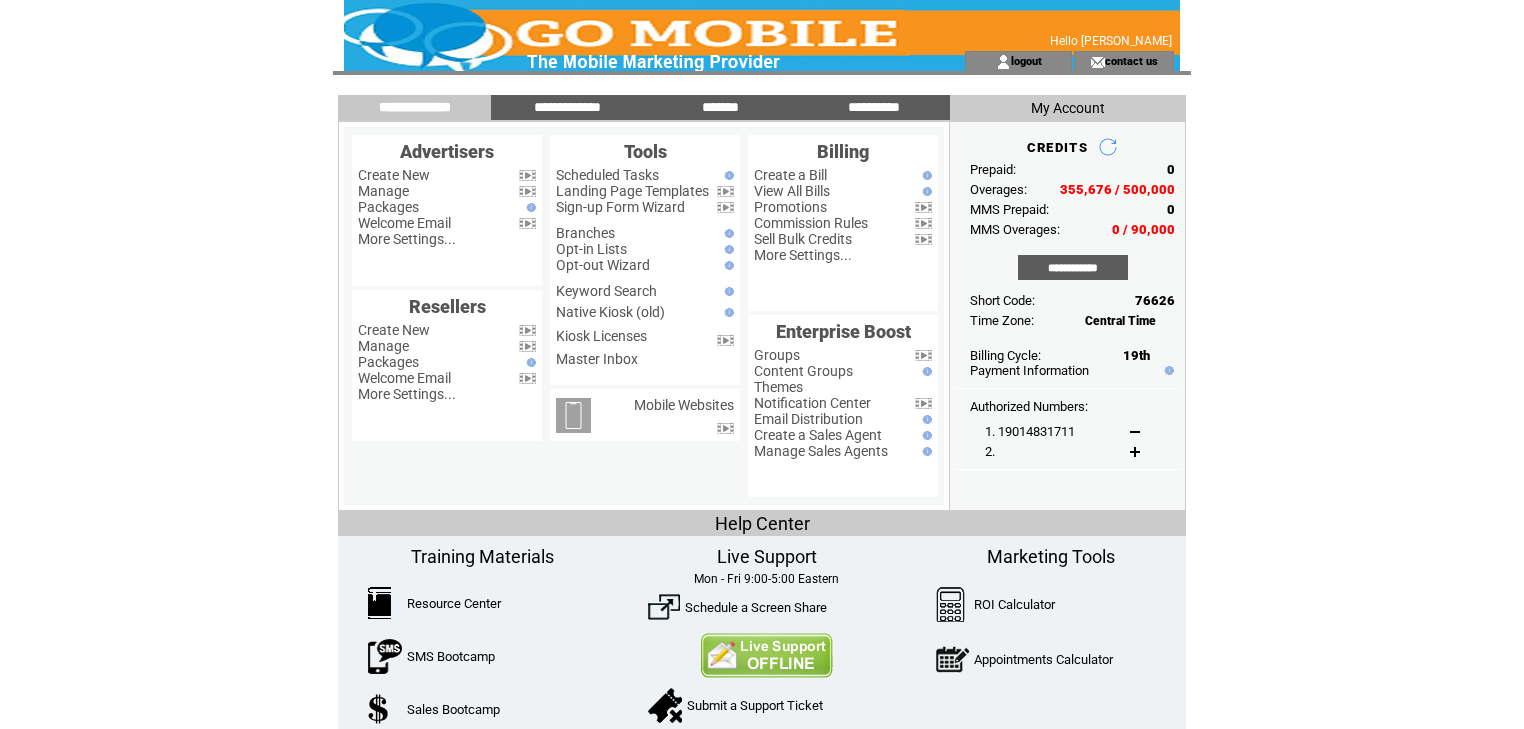 scroll, scrollTop: 0, scrollLeft: 0, axis: both 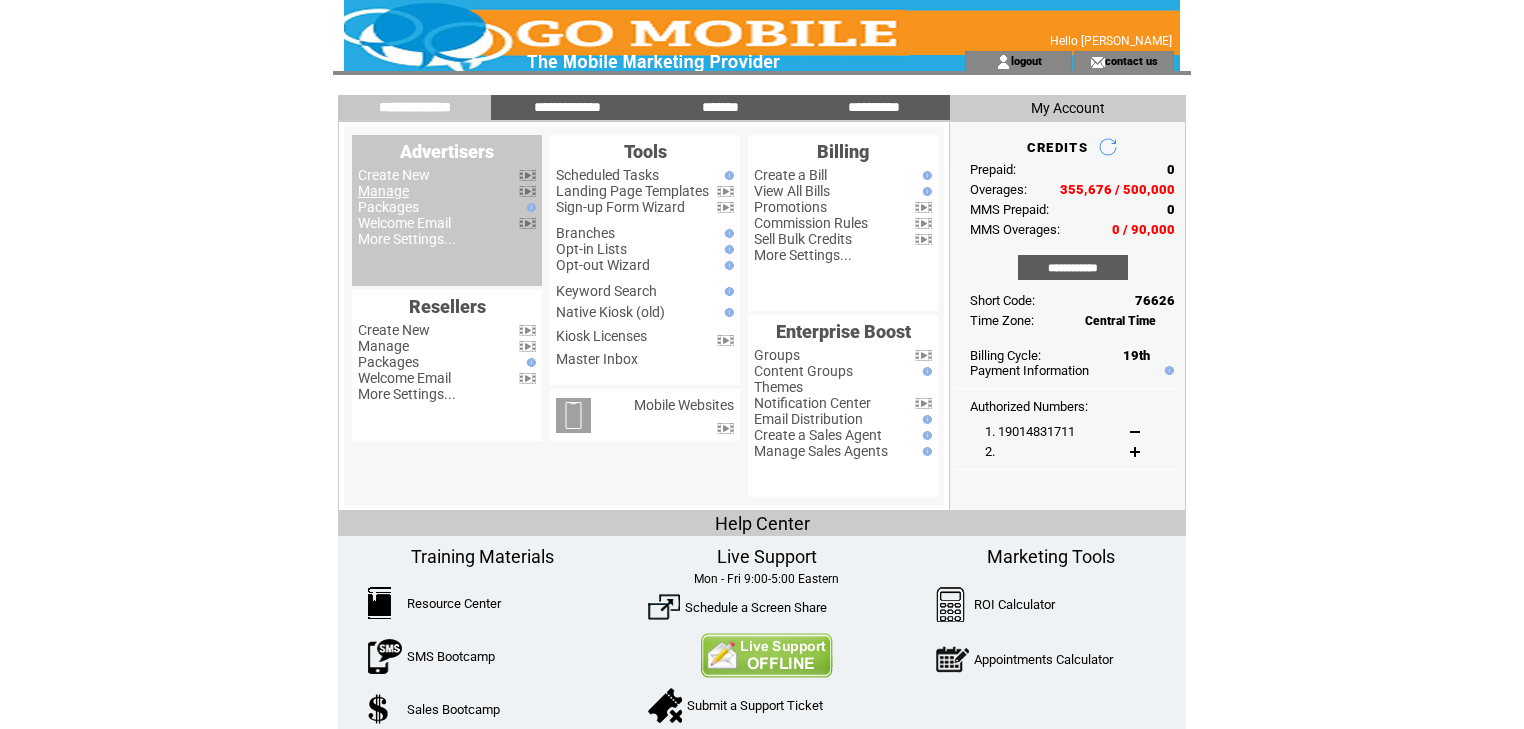 click on "Manage" at bounding box center (383, 191) 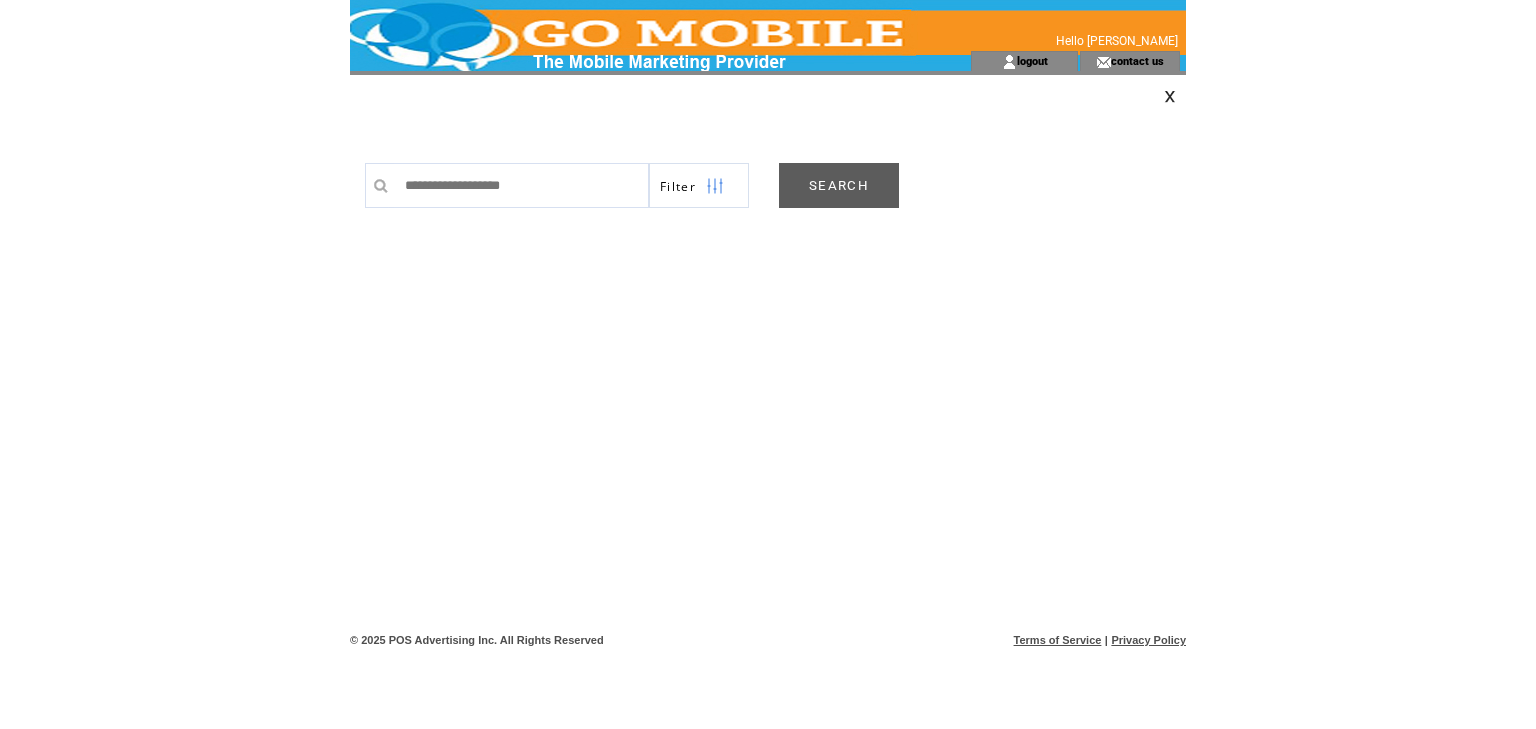 scroll, scrollTop: 0, scrollLeft: 0, axis: both 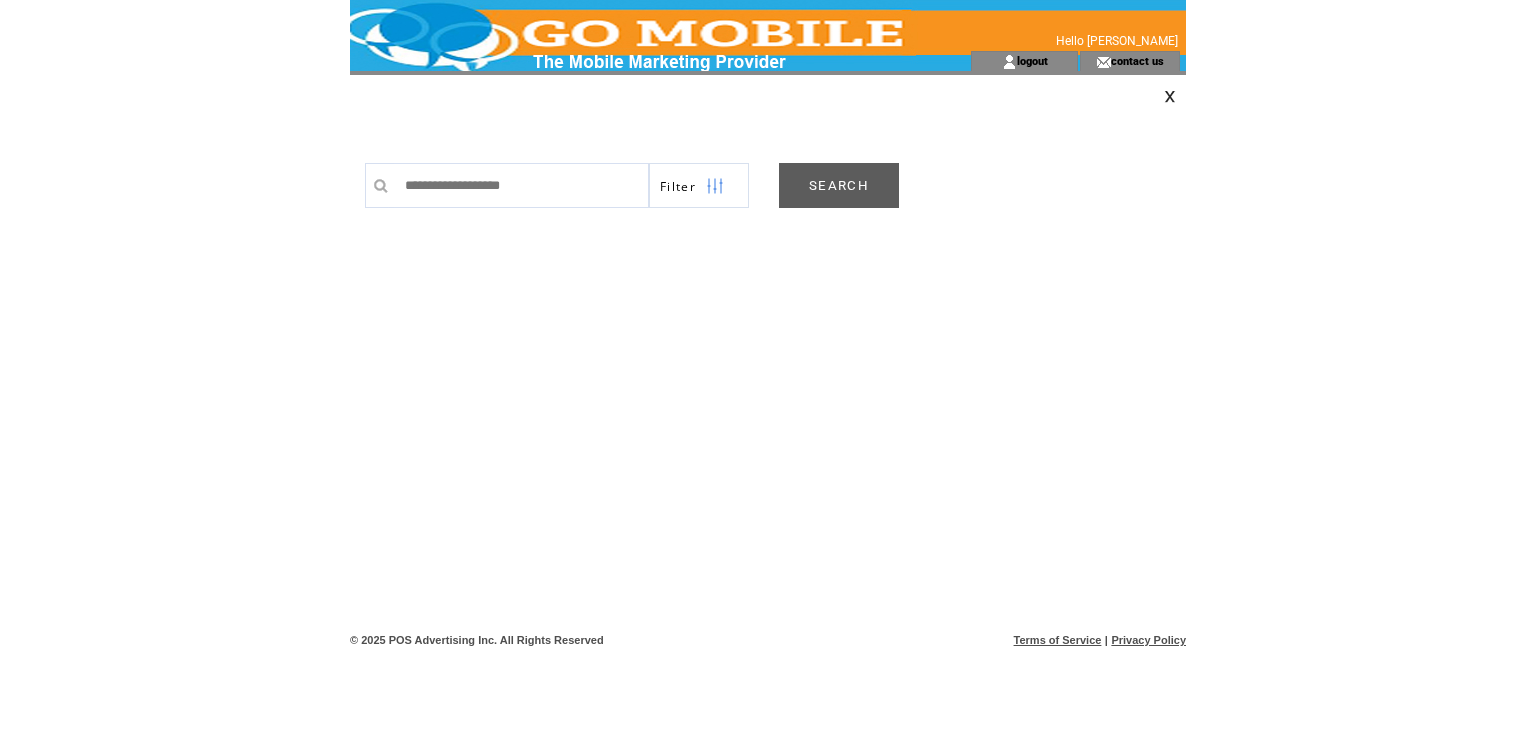 click on "SEARCH" at bounding box center [839, 185] 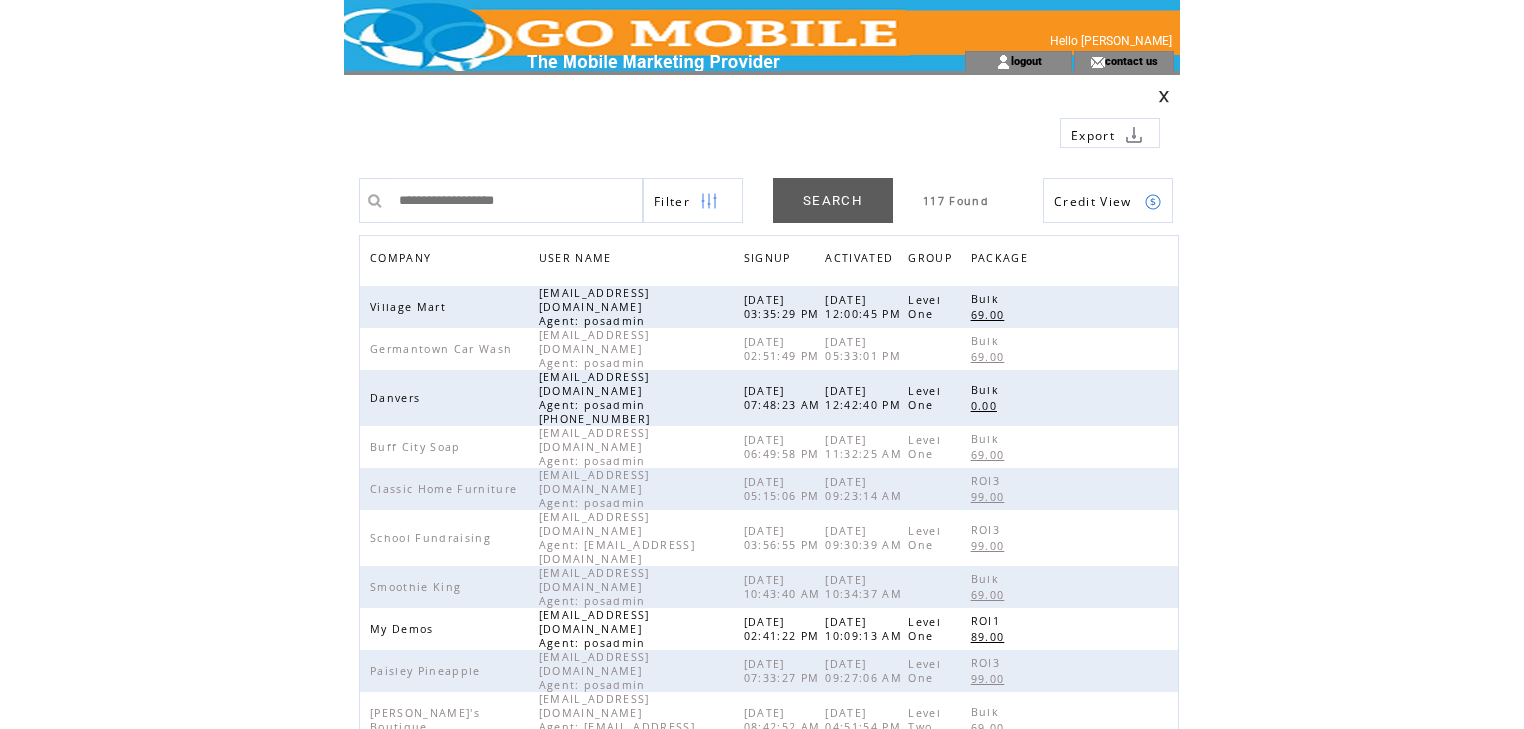 scroll, scrollTop: 0, scrollLeft: 0, axis: both 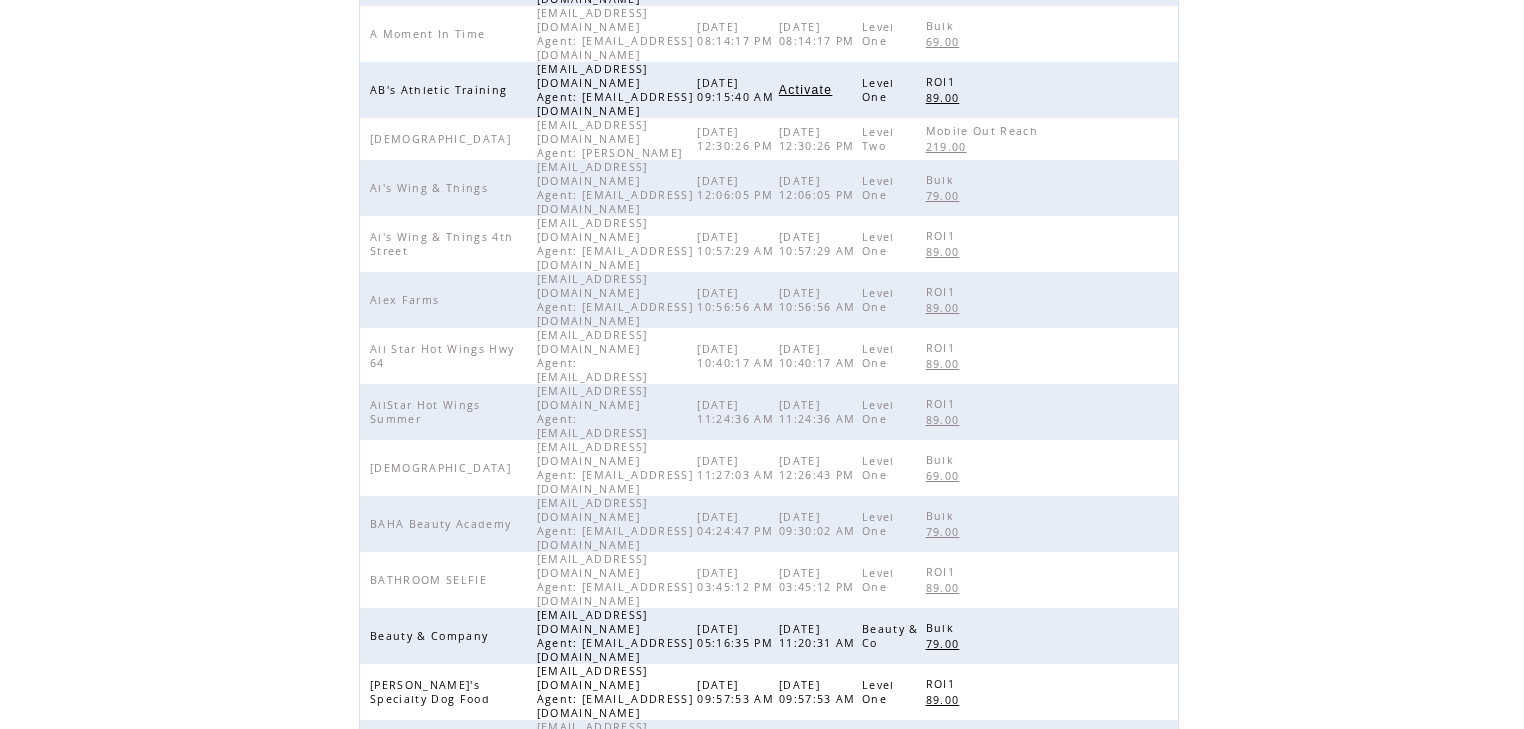 click on "6" at bounding box center (788, 909) 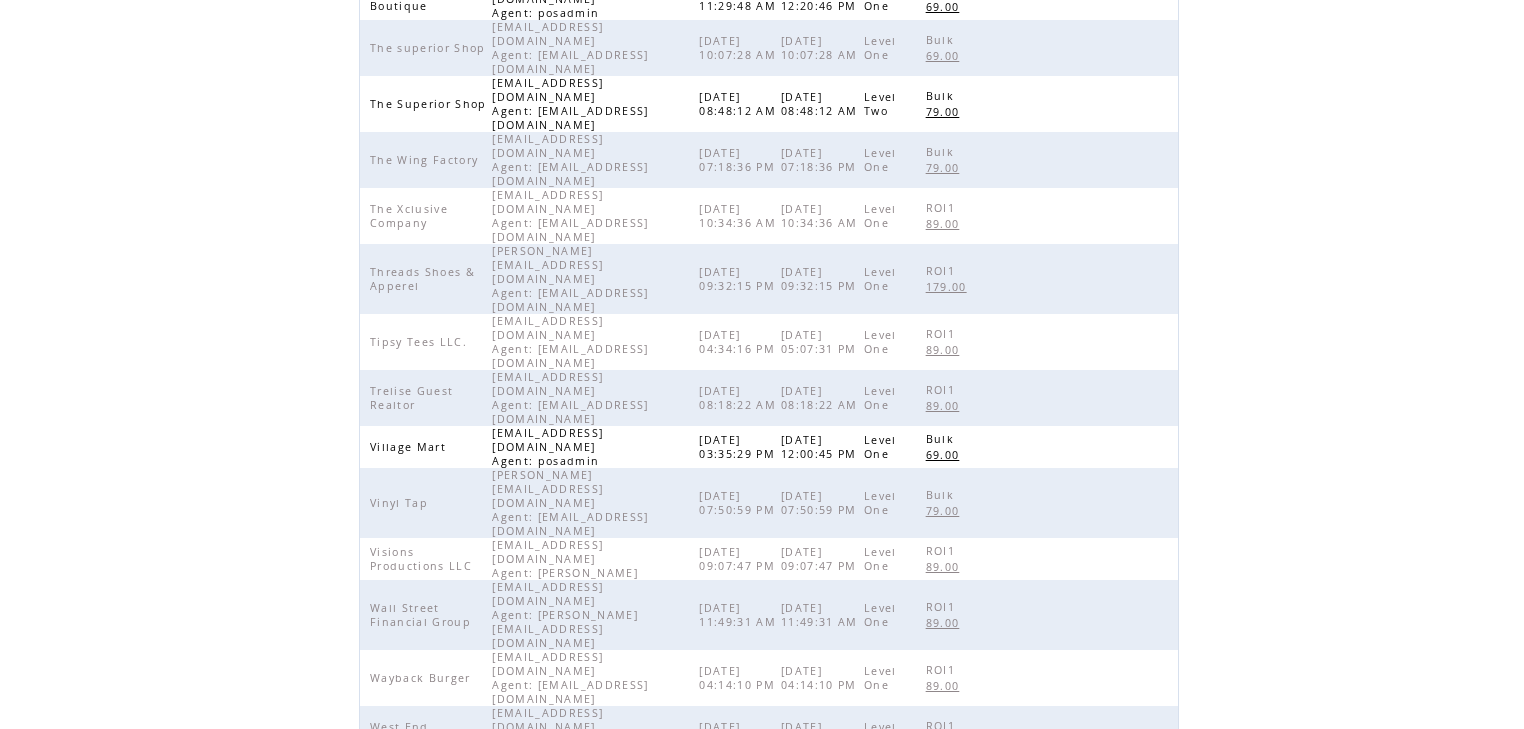 click on "5" at bounding box center [770, 895] 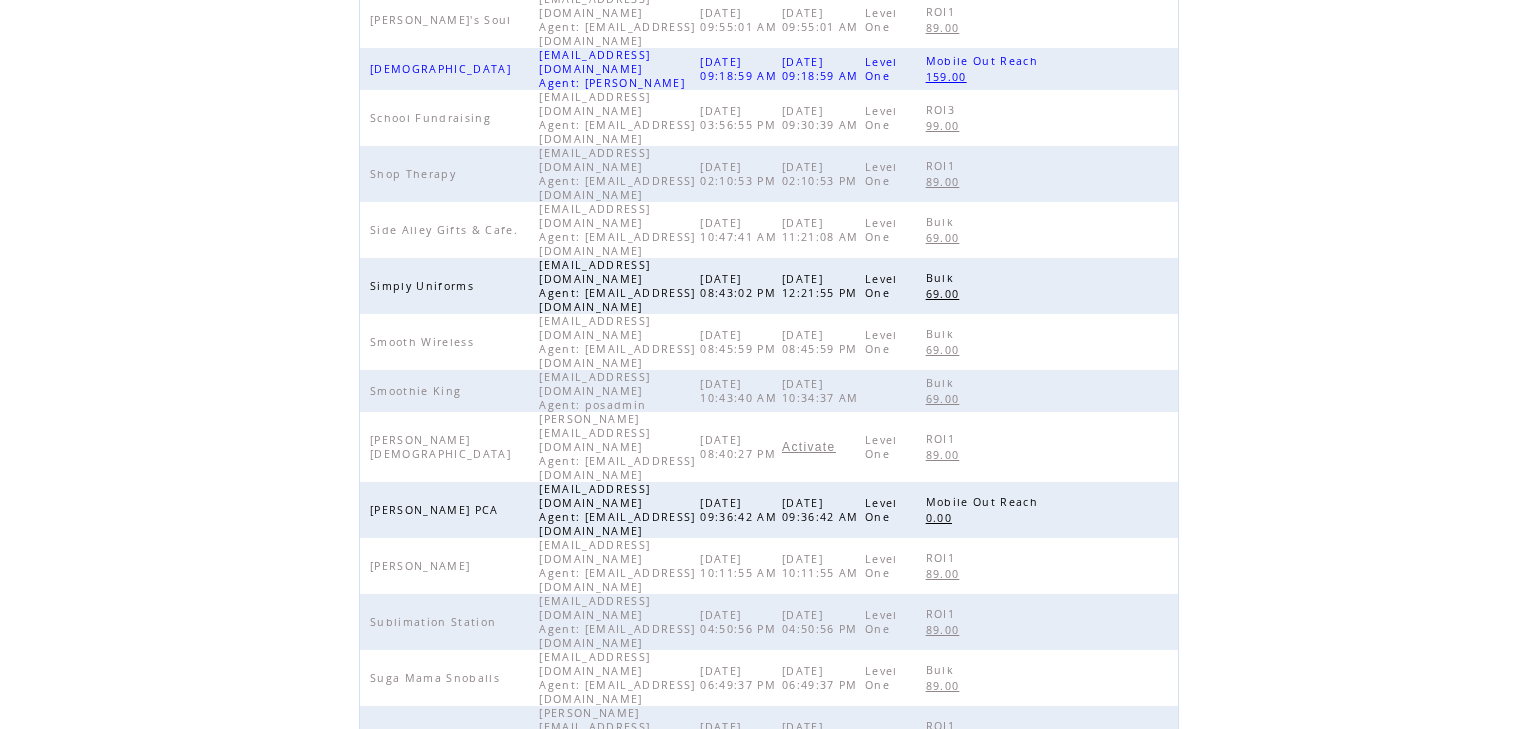 click at bounding box center [1153, 853] 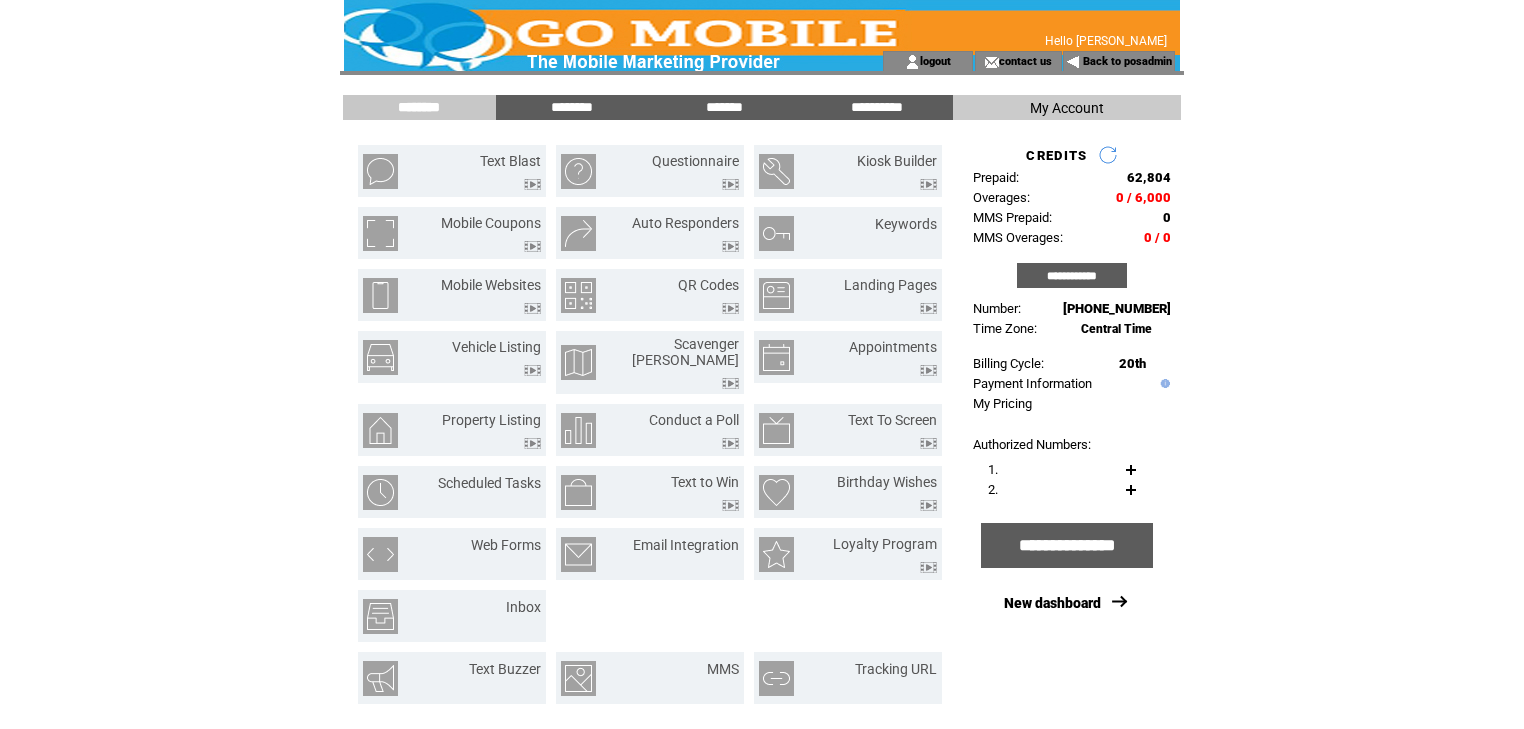 scroll, scrollTop: 0, scrollLeft: 0, axis: both 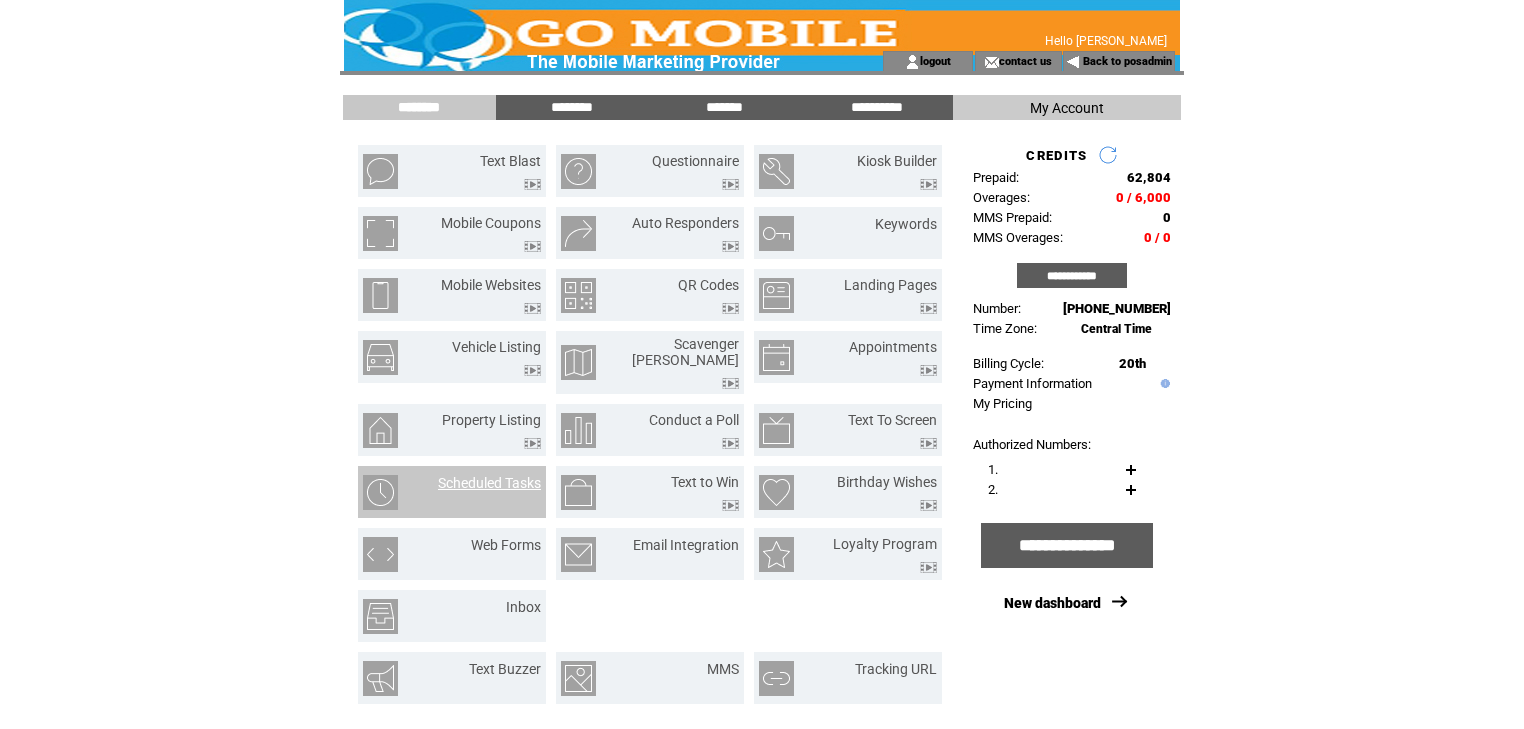 click on "Scheduled Tasks" at bounding box center (489, 483) 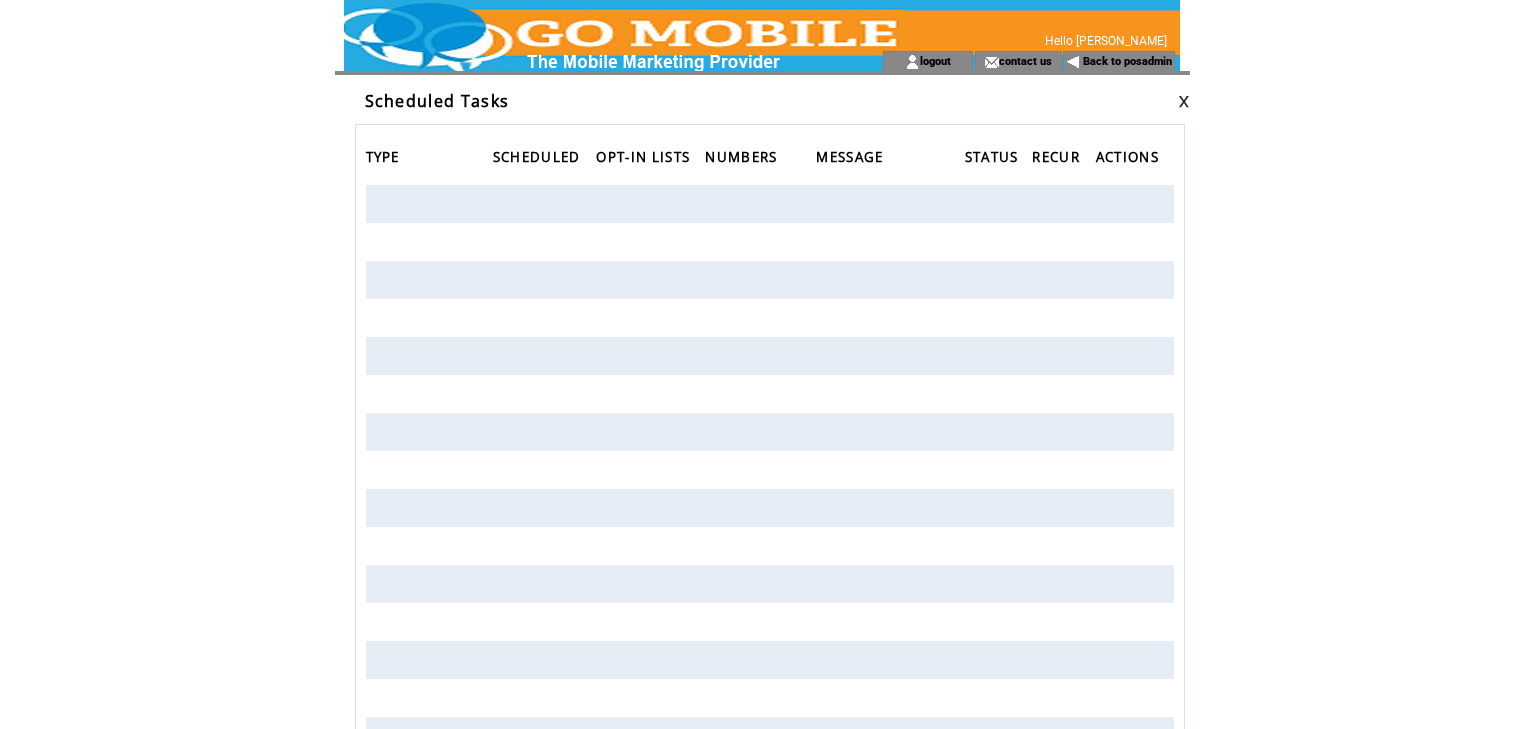 scroll, scrollTop: 0, scrollLeft: 0, axis: both 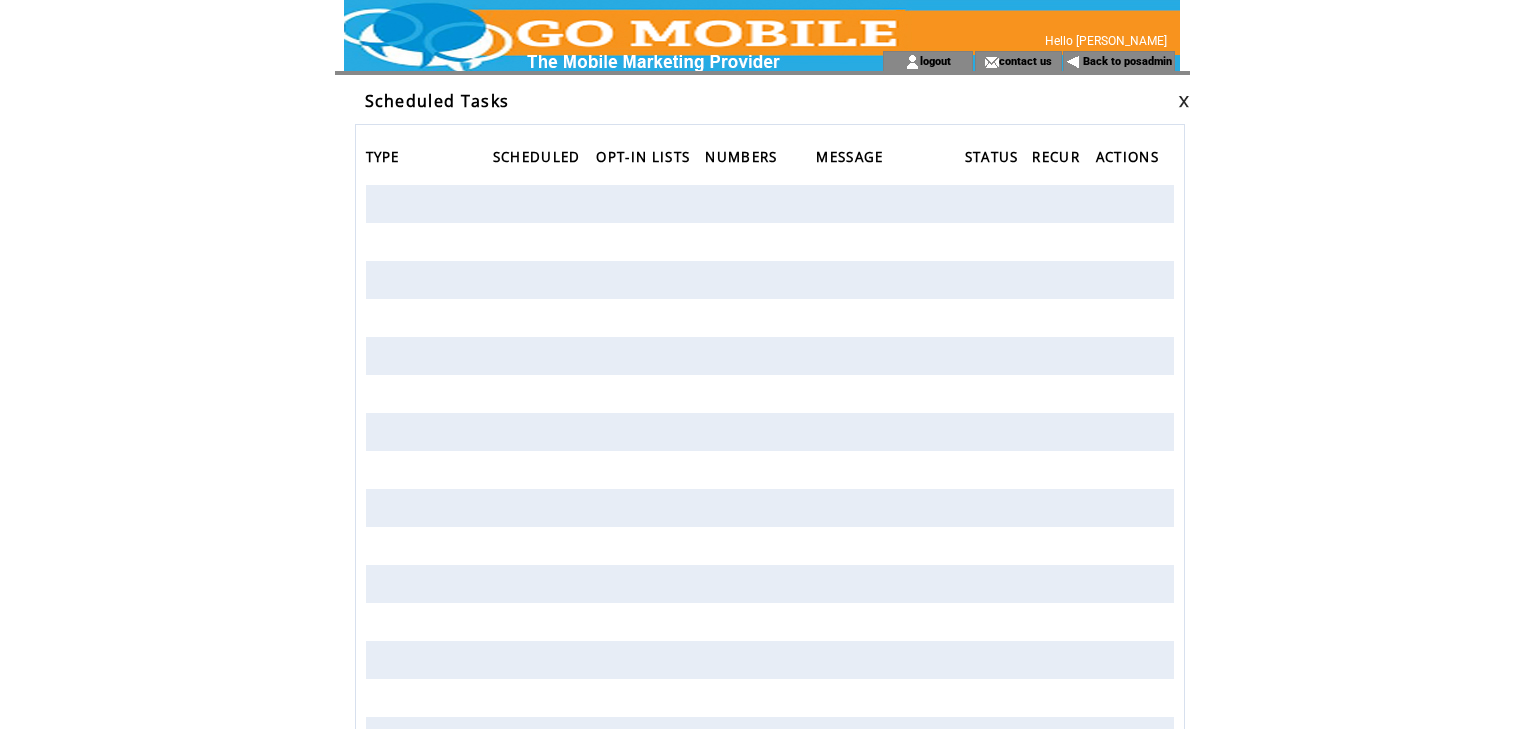 click at bounding box center [1184, 101] 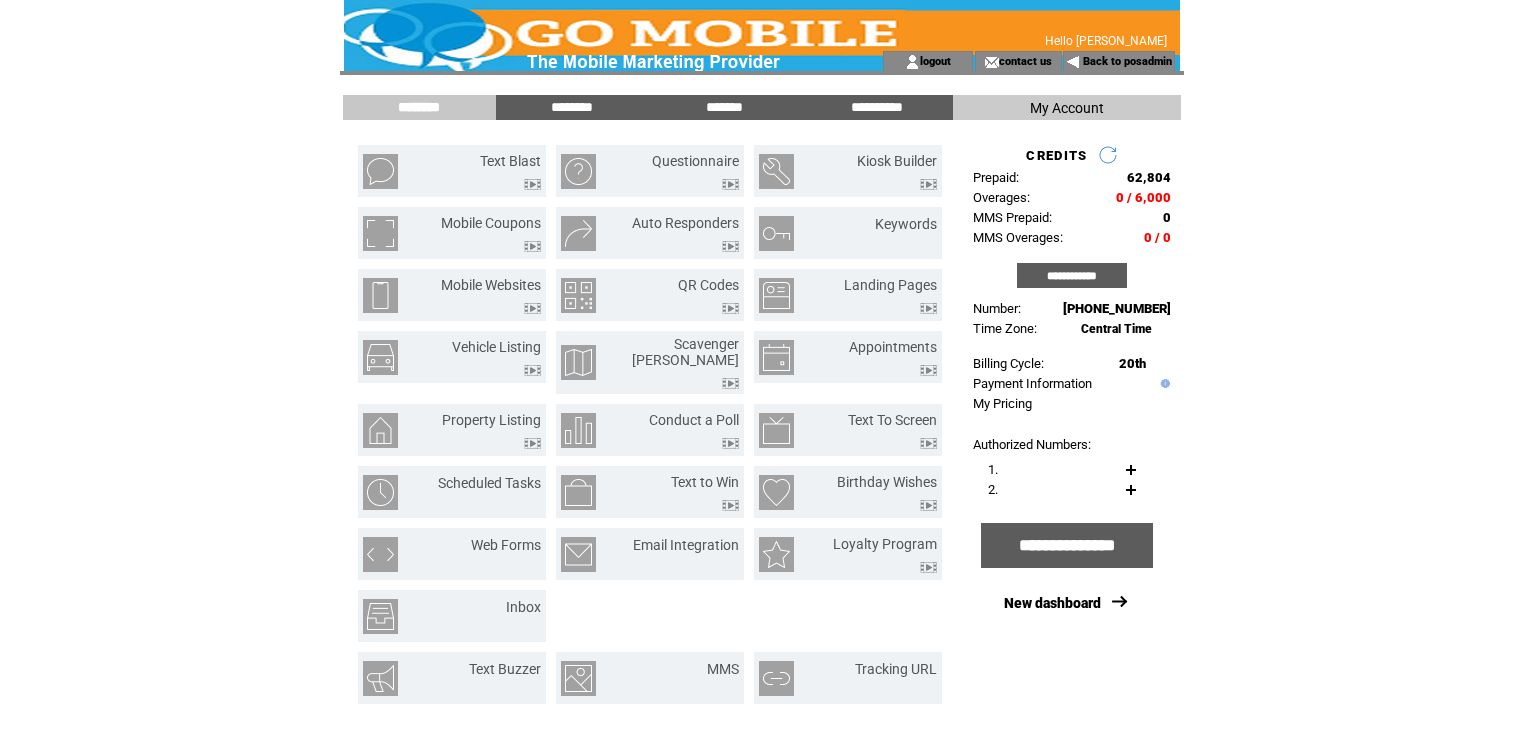 scroll, scrollTop: 0, scrollLeft: 0, axis: both 